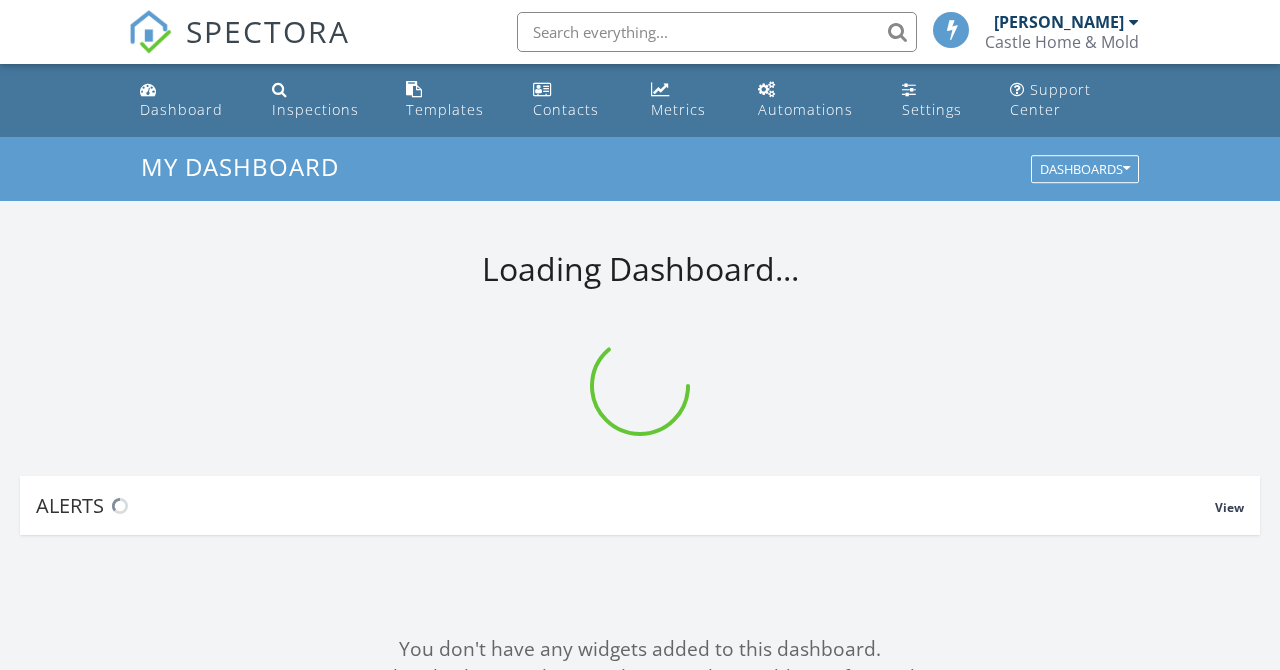 scroll, scrollTop: 0, scrollLeft: 0, axis: both 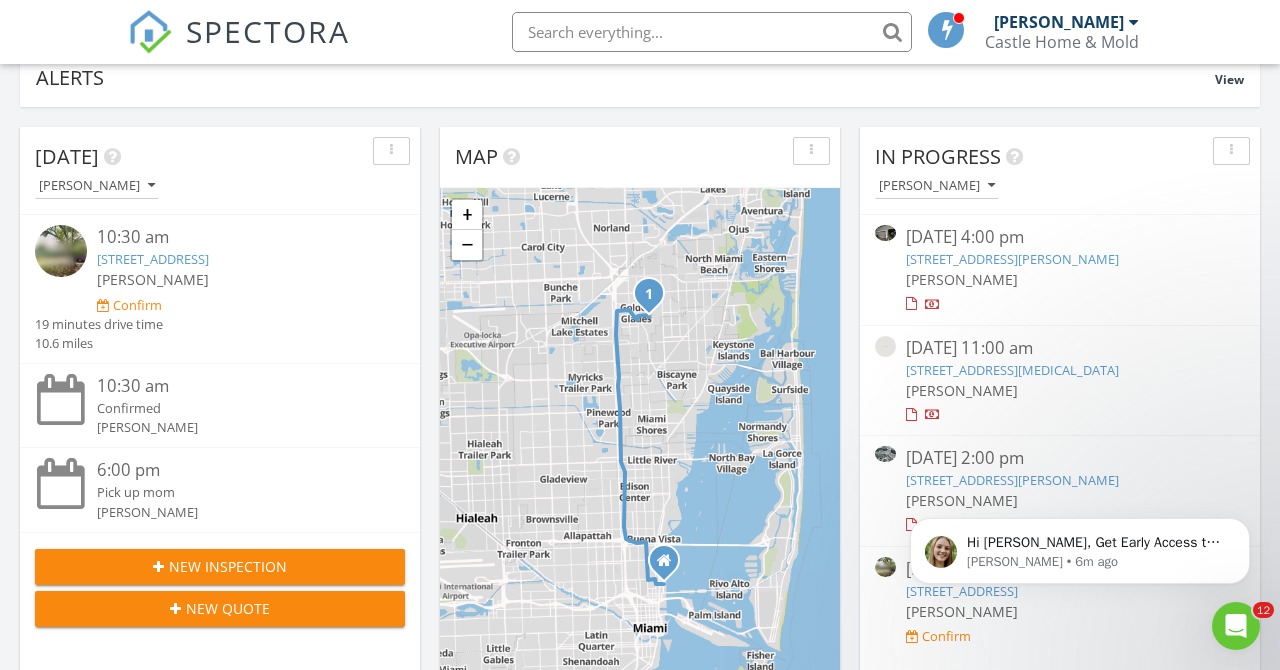 click on "55 Heather Cove Dr, Boynton Beach, FL 33436" at bounding box center (1012, 259) 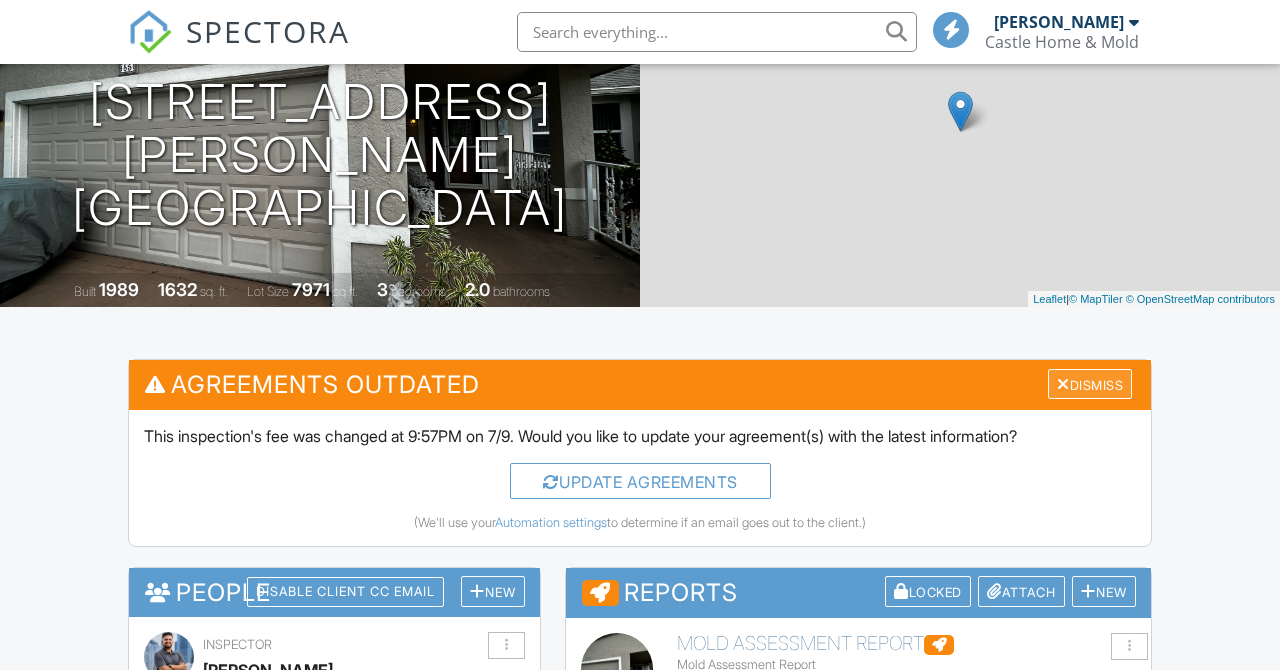 click on "Dismiss" at bounding box center [1090, 384] 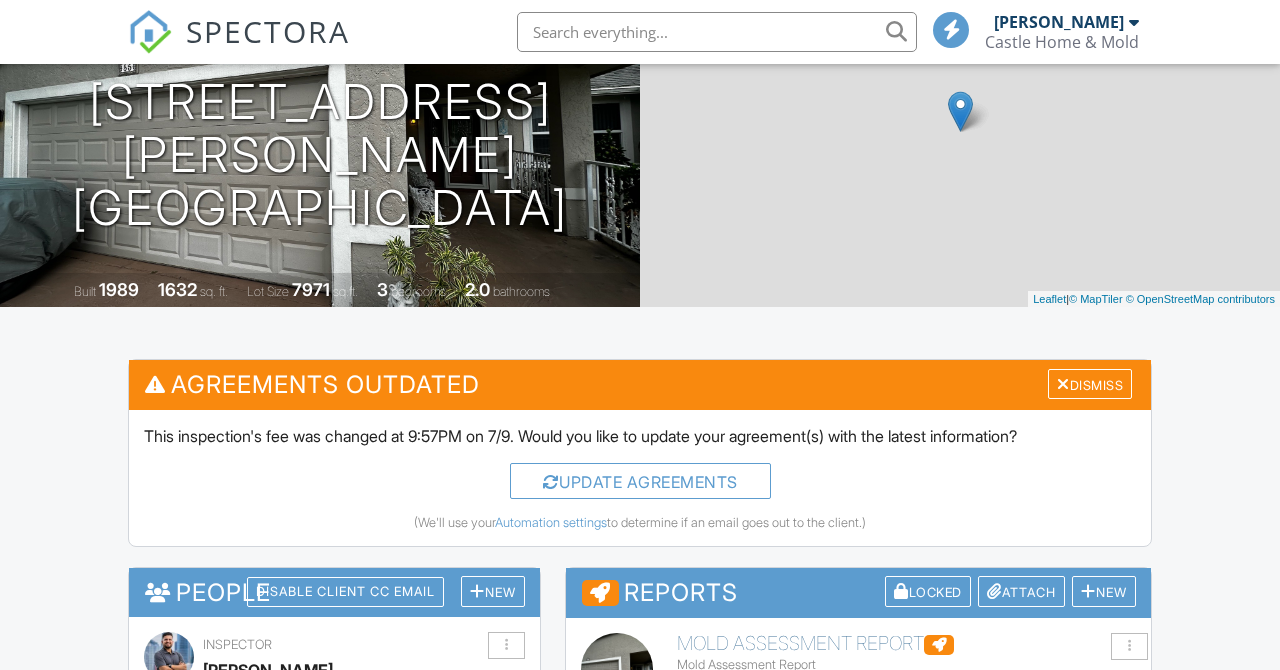 scroll, scrollTop: 227, scrollLeft: 0, axis: vertical 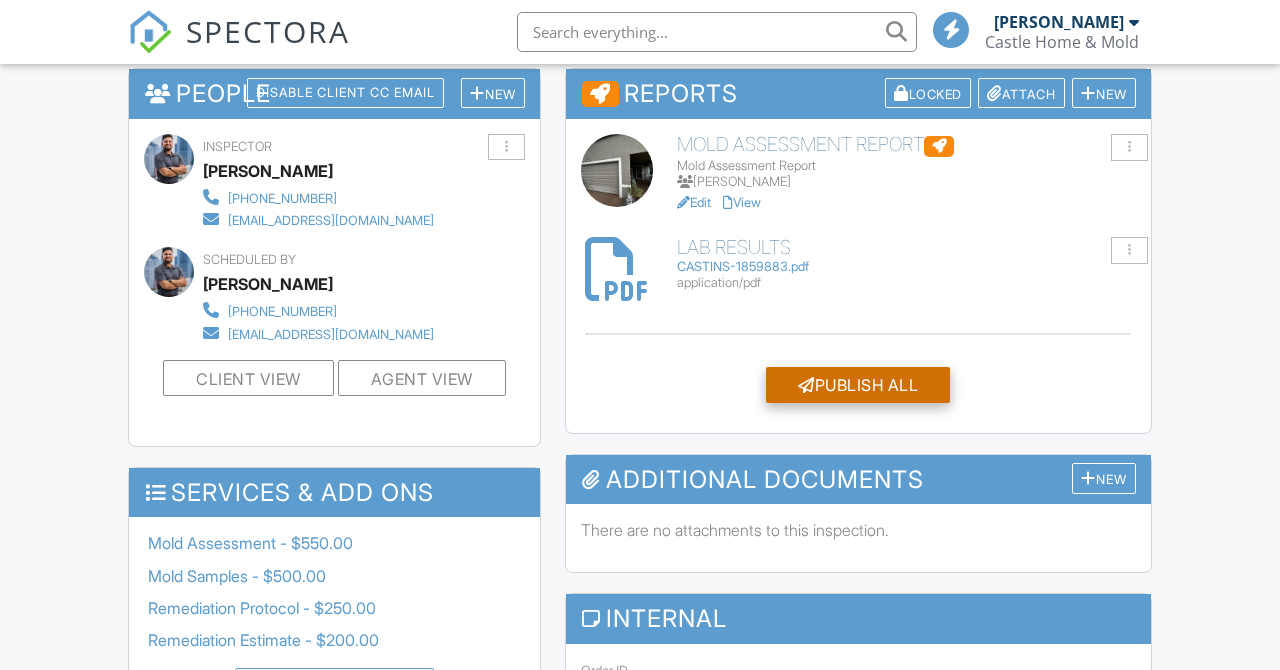 click on "Publish All" at bounding box center [858, 385] 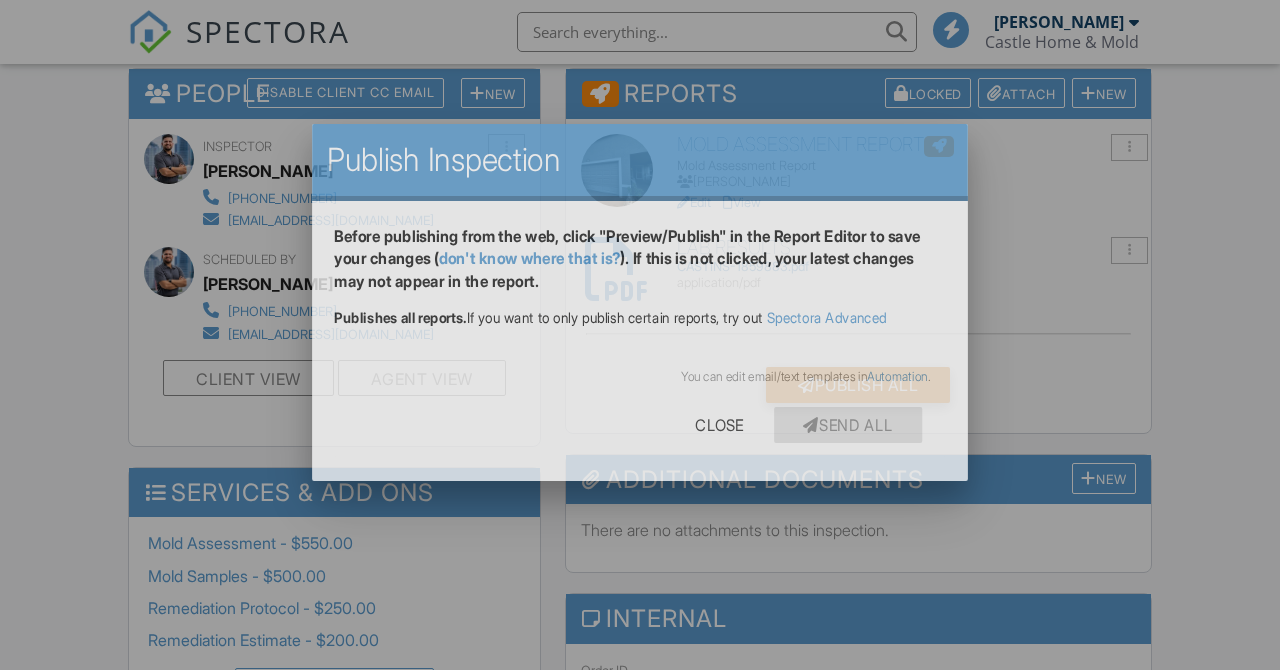 scroll, scrollTop: 537, scrollLeft: 0, axis: vertical 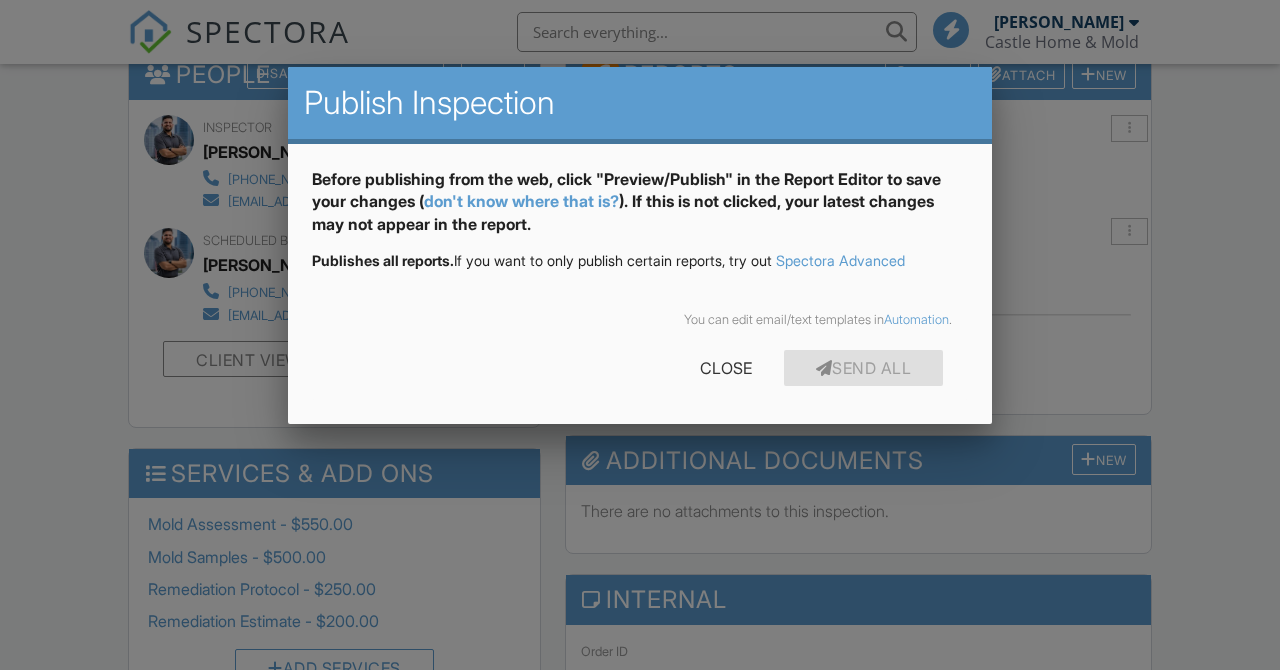click on "Send All" at bounding box center [864, 368] 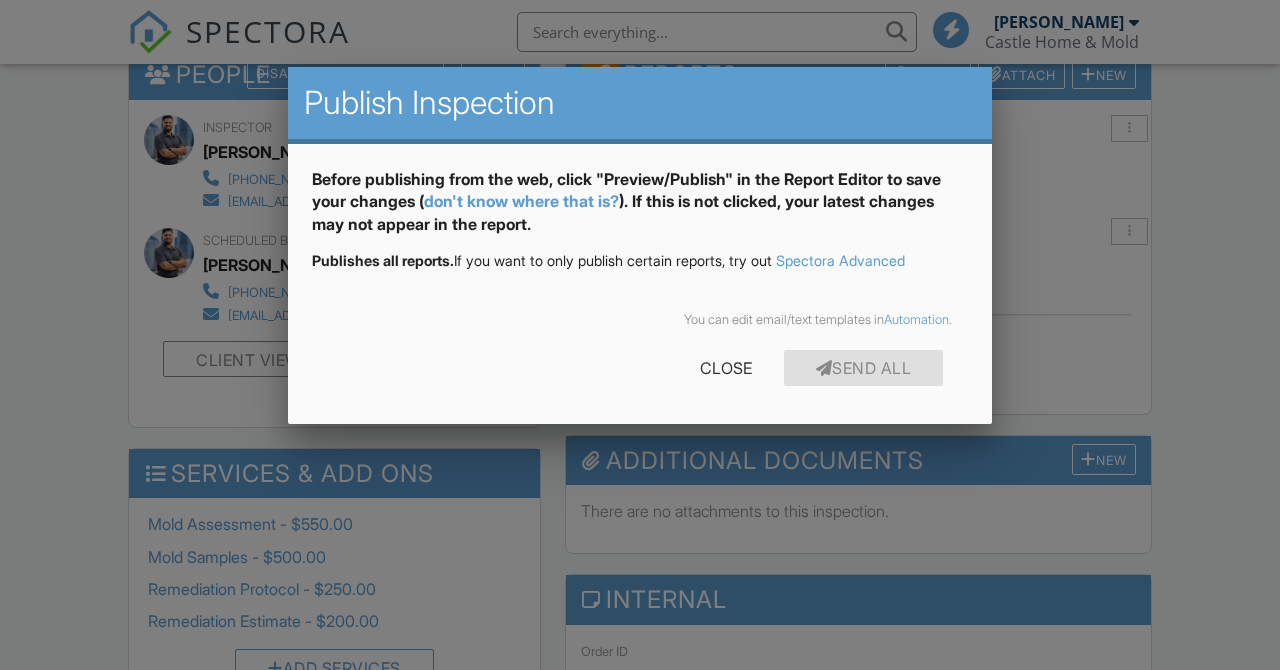 click at bounding box center (640, 319) 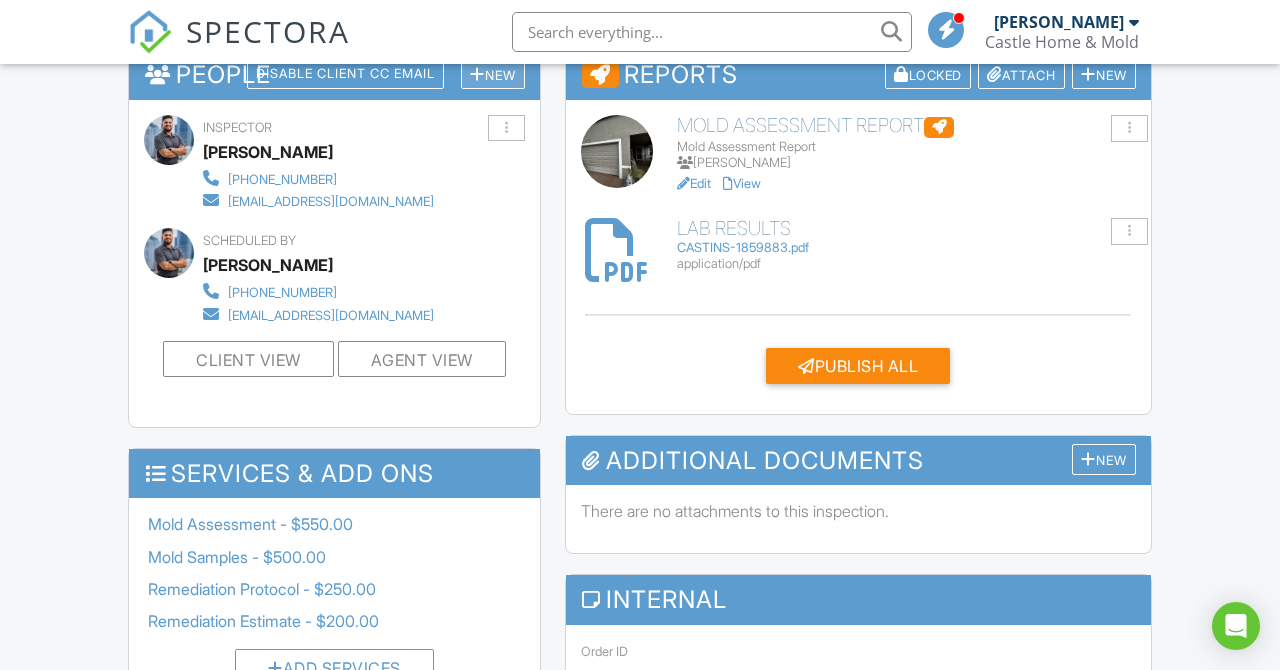 click on "New" at bounding box center [493, 74] 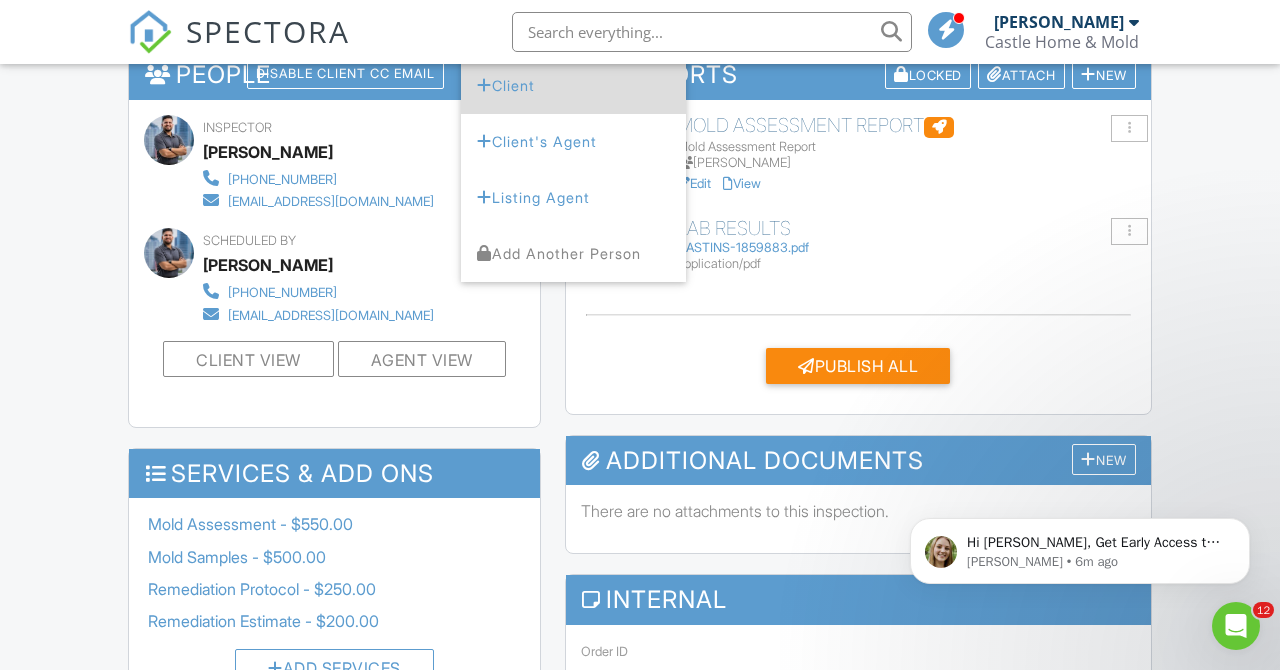 scroll, scrollTop: 0, scrollLeft: 0, axis: both 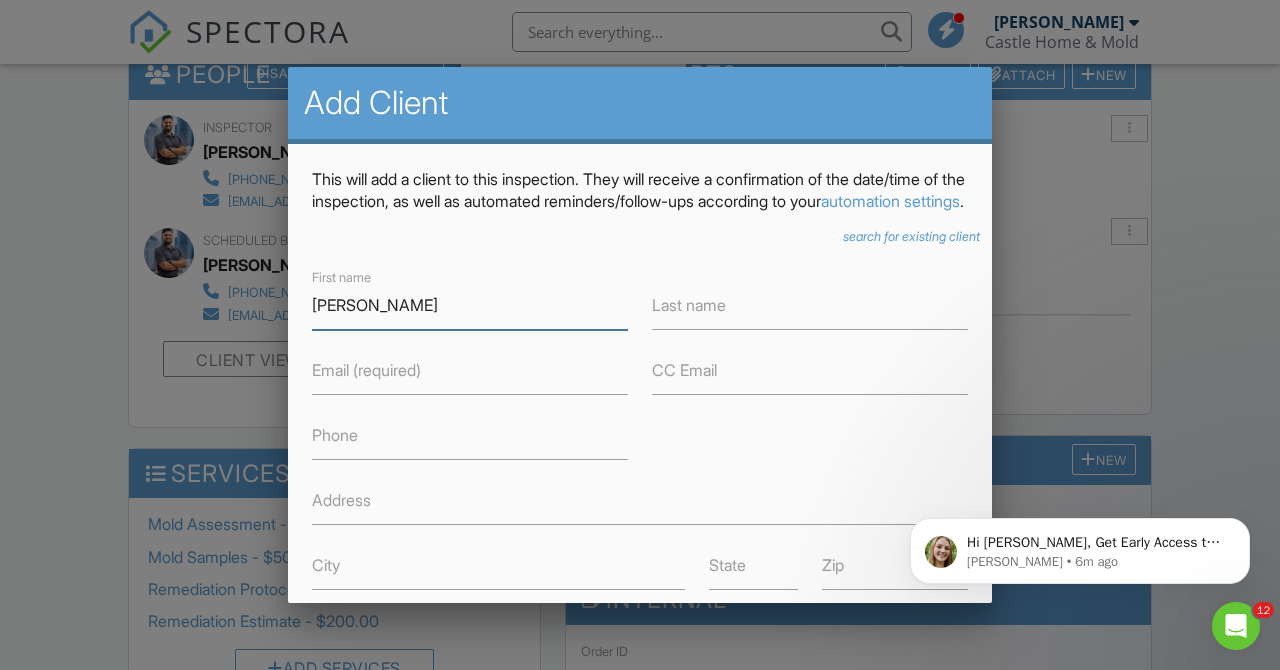 type on "Ladonna" 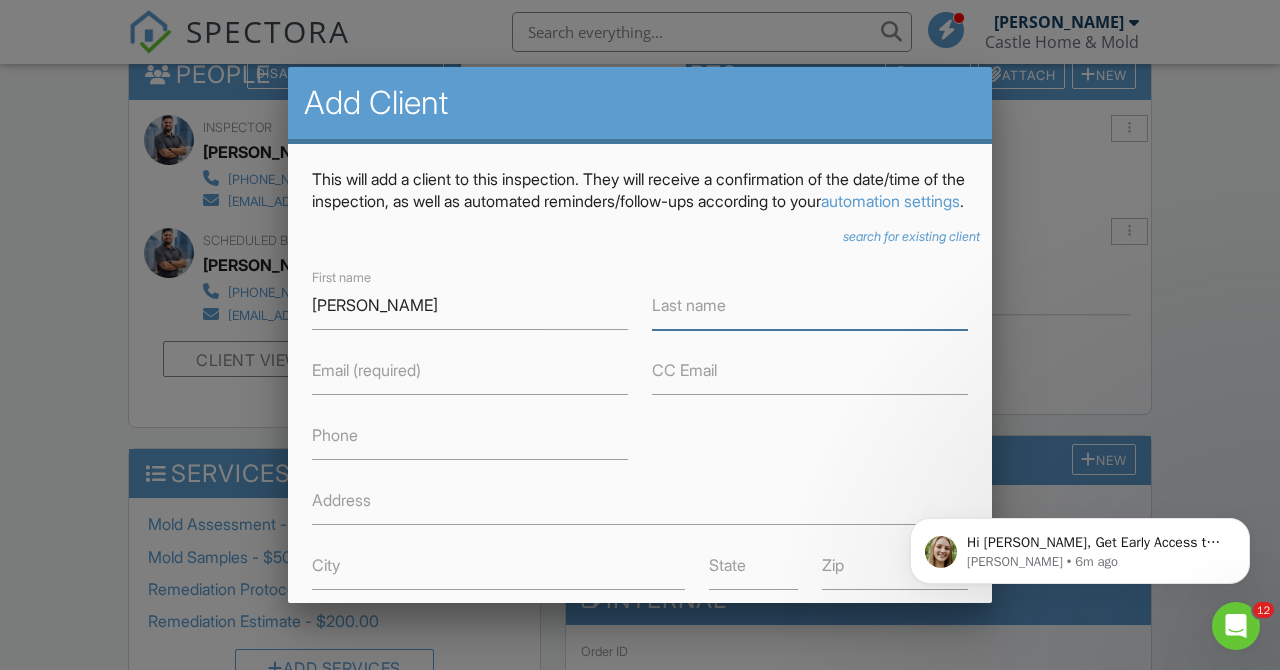 type on "Citizens" 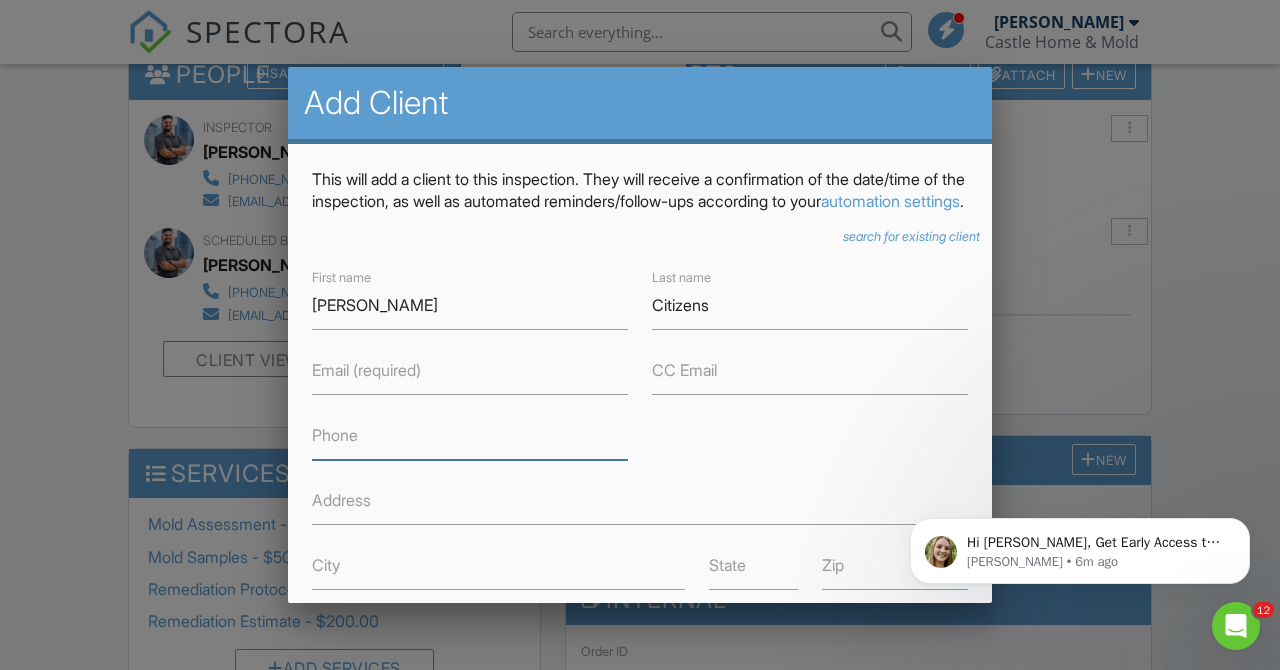 type on "5616080098" 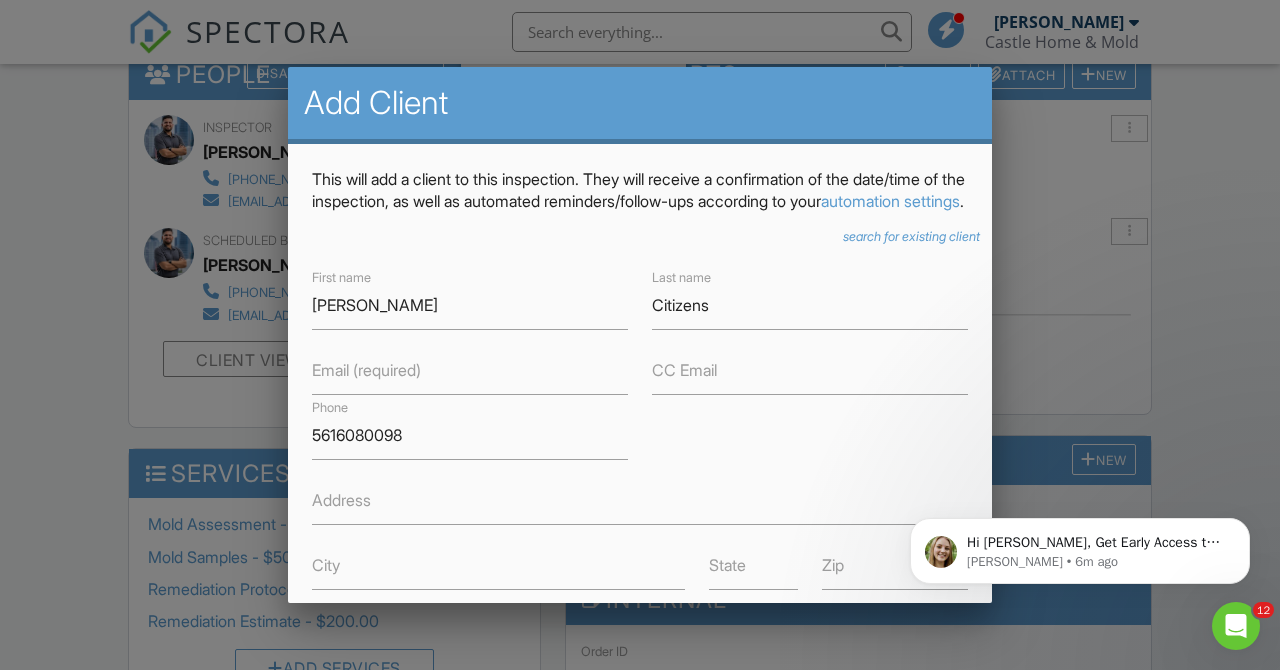 type on "[PERSON_NAME]" 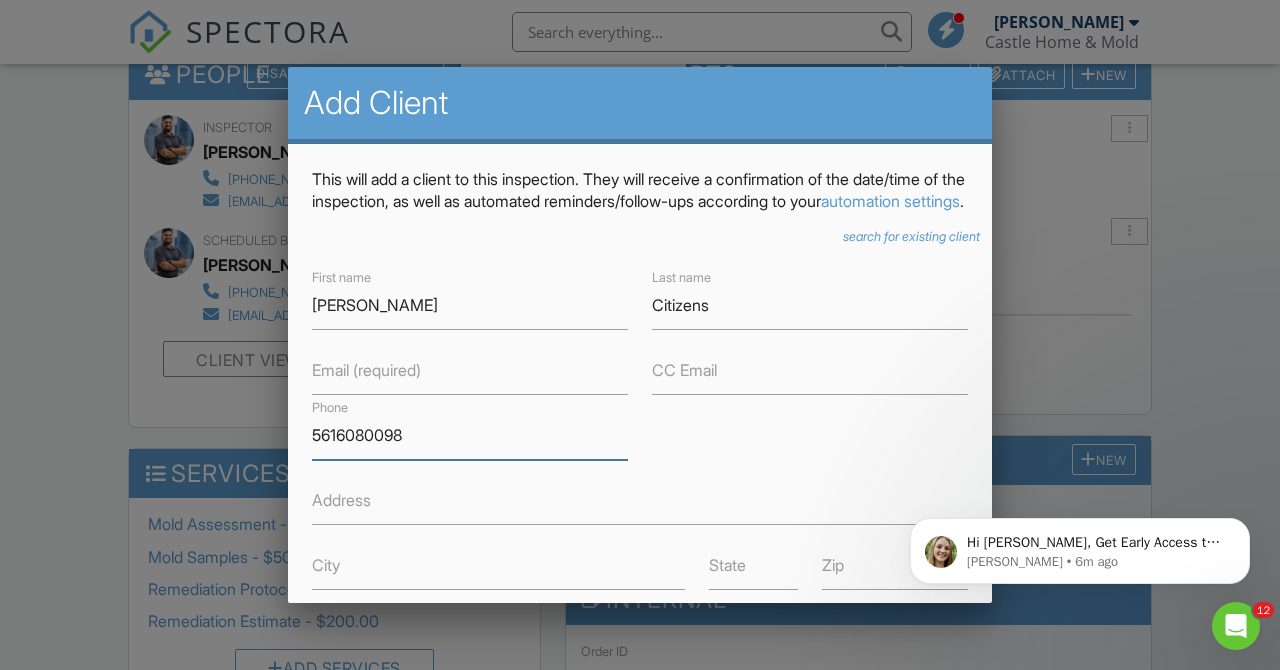 click on "5616080098" at bounding box center [470, 435] 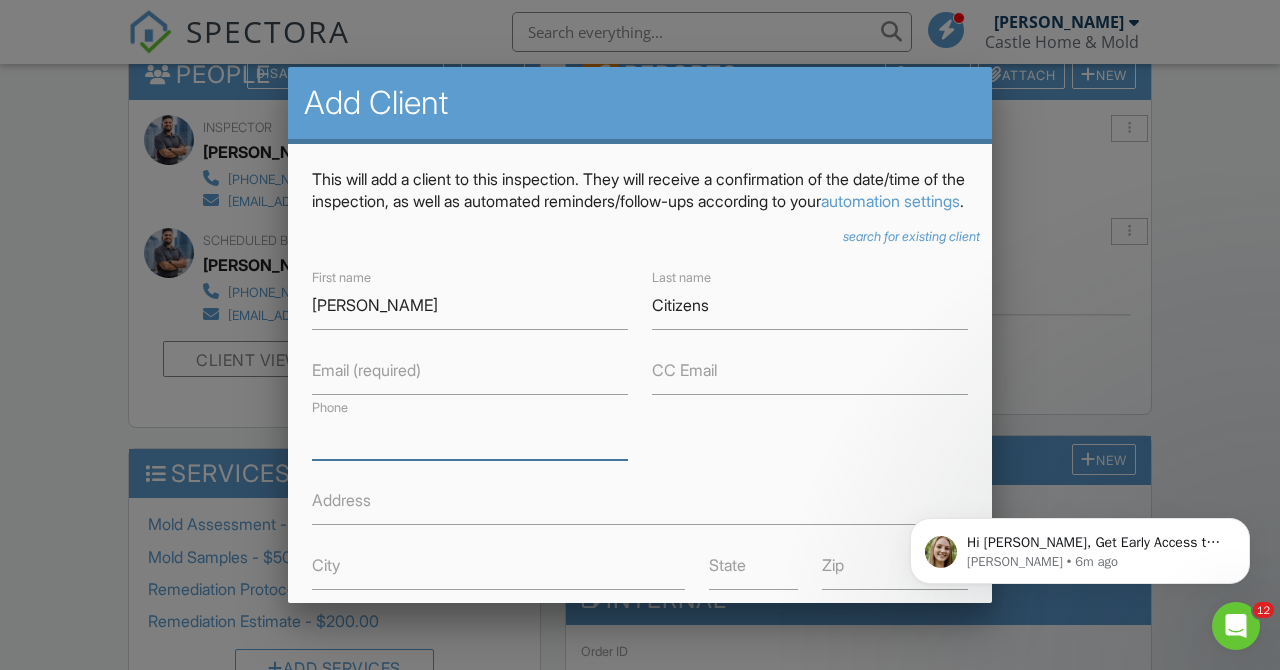 type on "0" 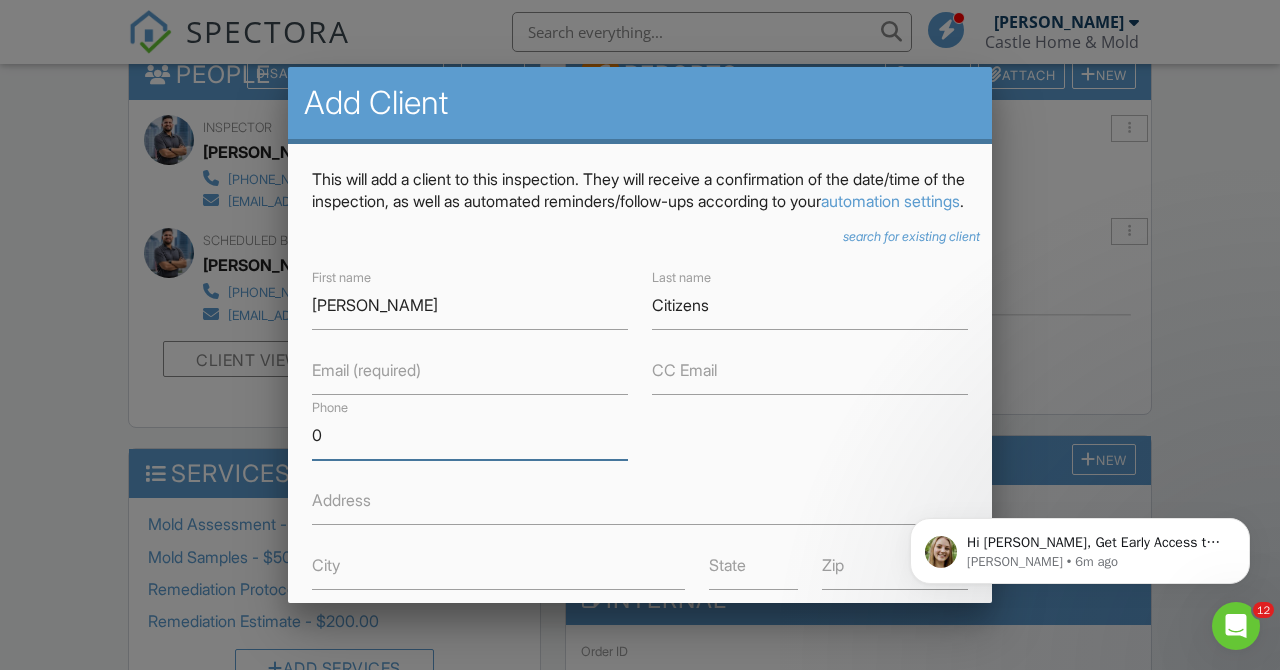 click on "Add Client" at bounding box center [887, 951] 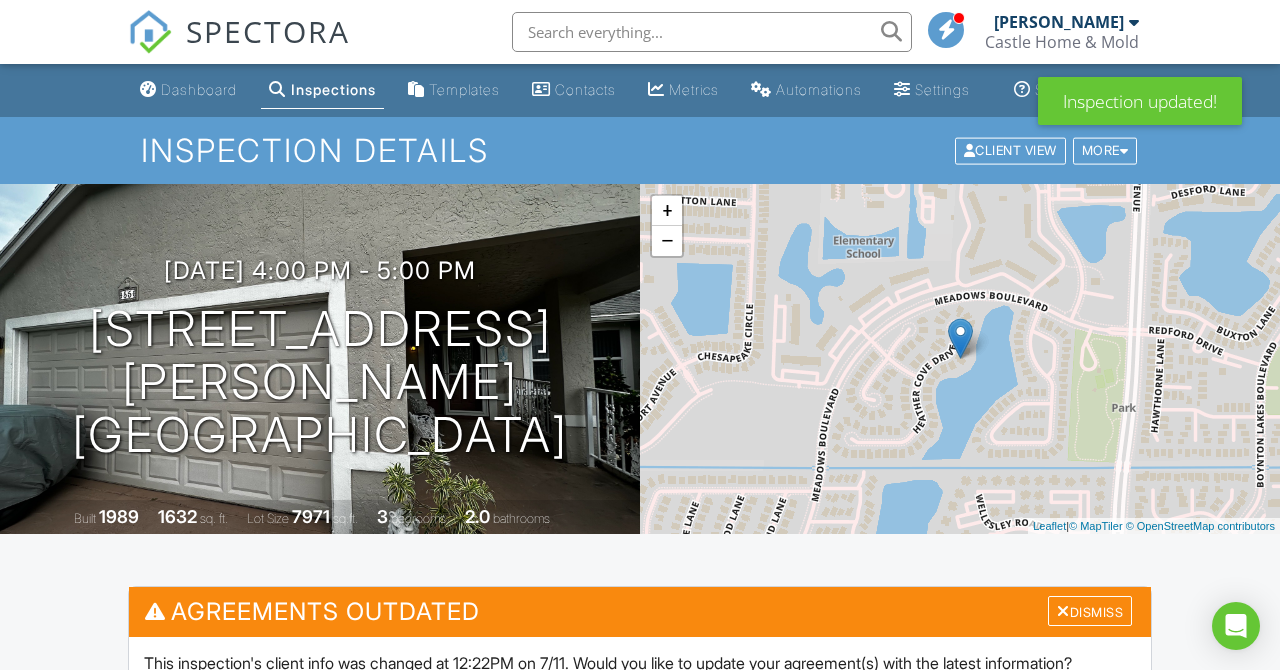 click on "Publish All" at bounding box center [858, 1110] 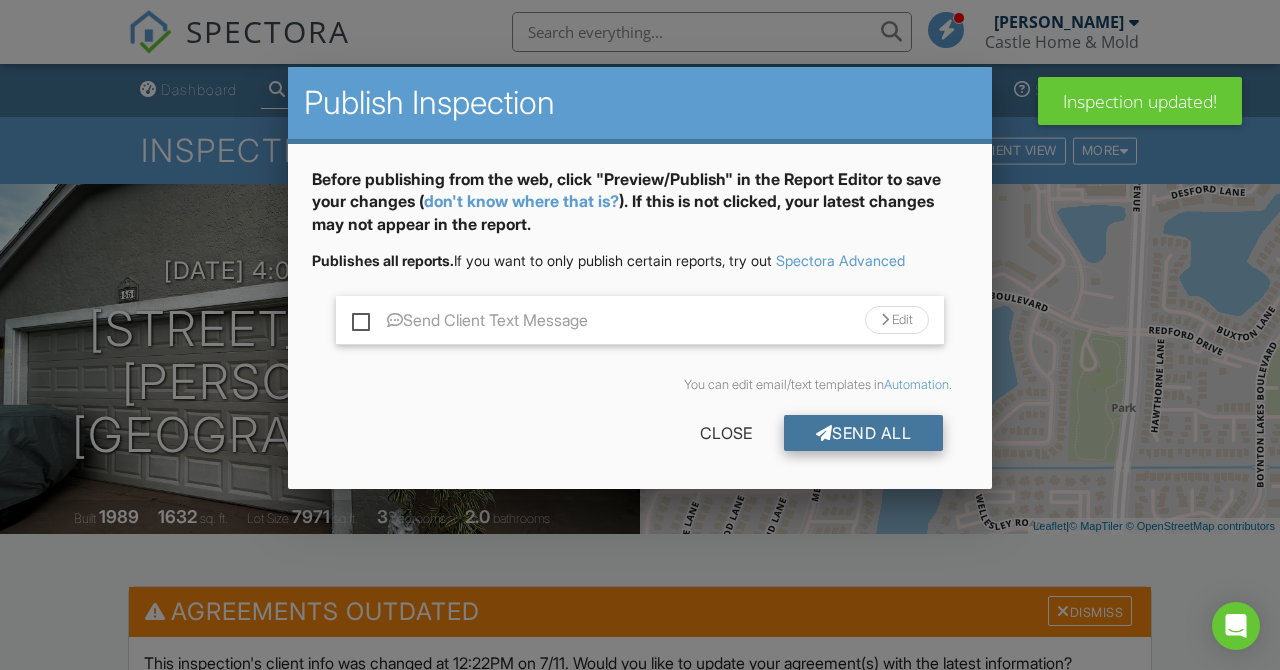 scroll, scrollTop: 681, scrollLeft: 0, axis: vertical 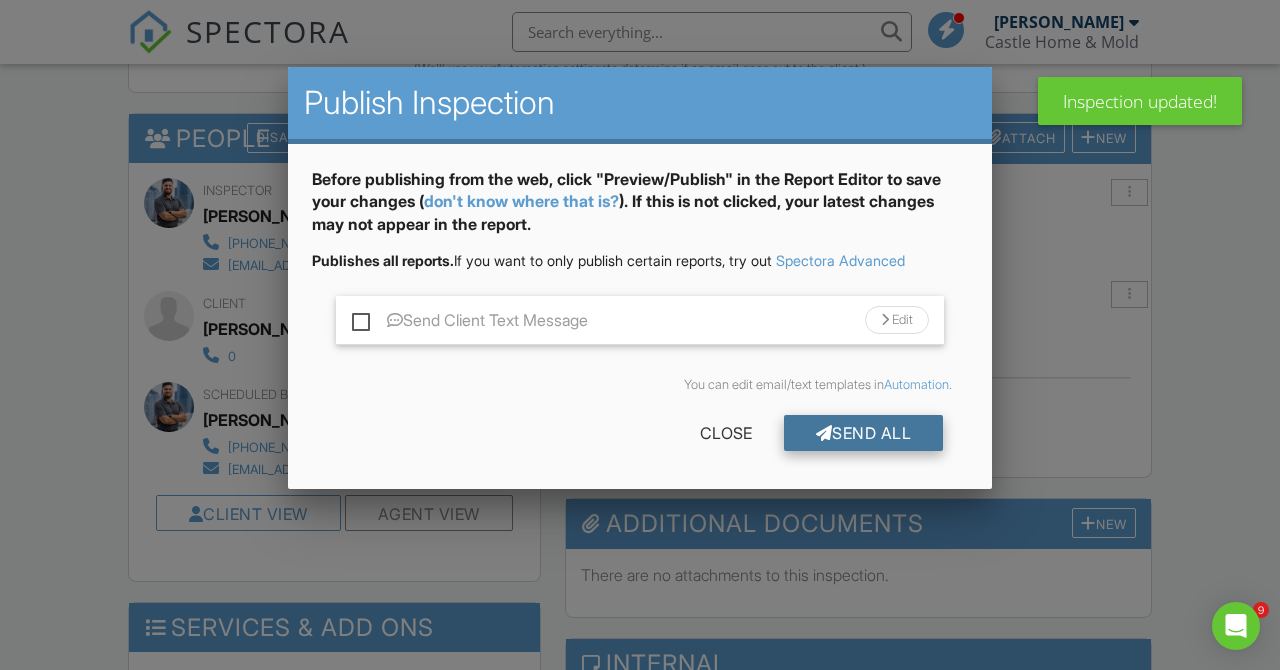 click on "Send All" at bounding box center (864, 433) 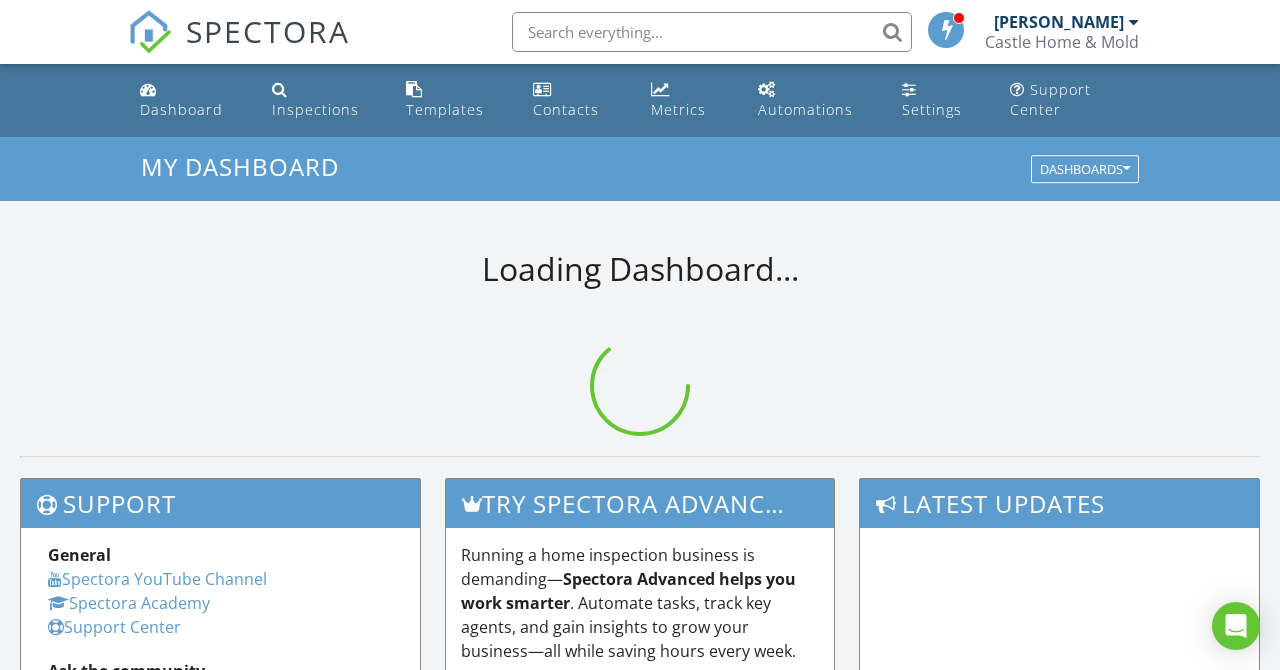 scroll, scrollTop: 0, scrollLeft: 0, axis: both 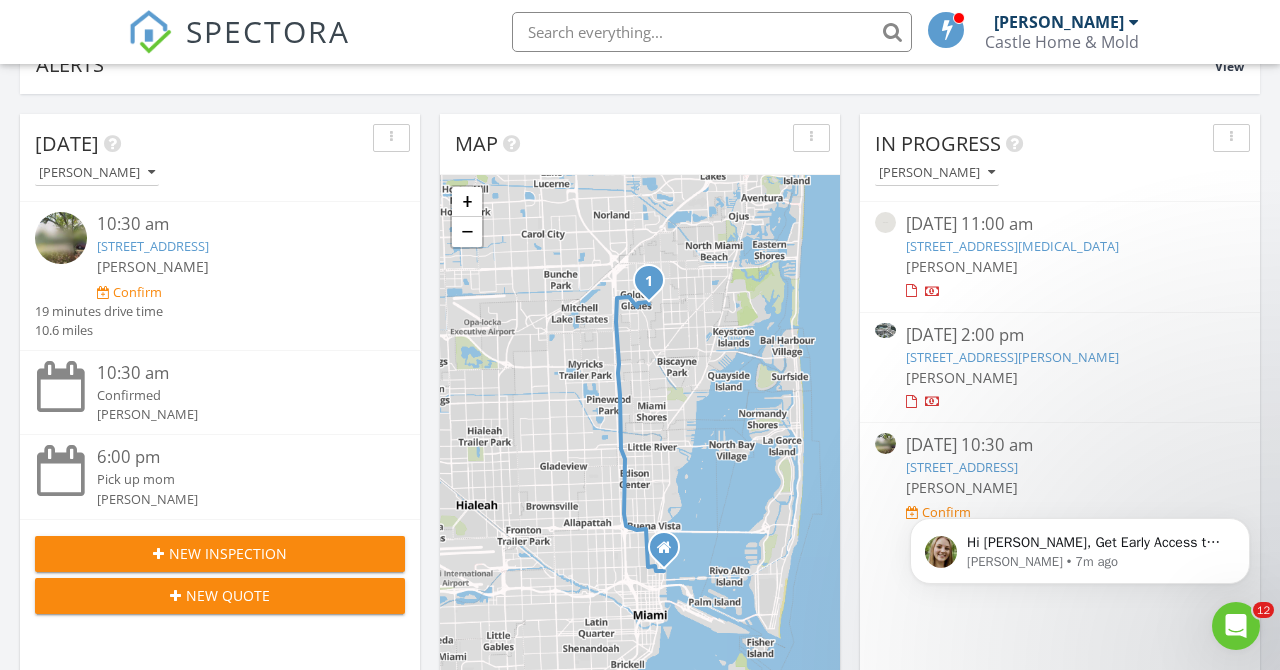 click on "[STREET_ADDRESS][PERSON_NAME]" at bounding box center (1012, 357) 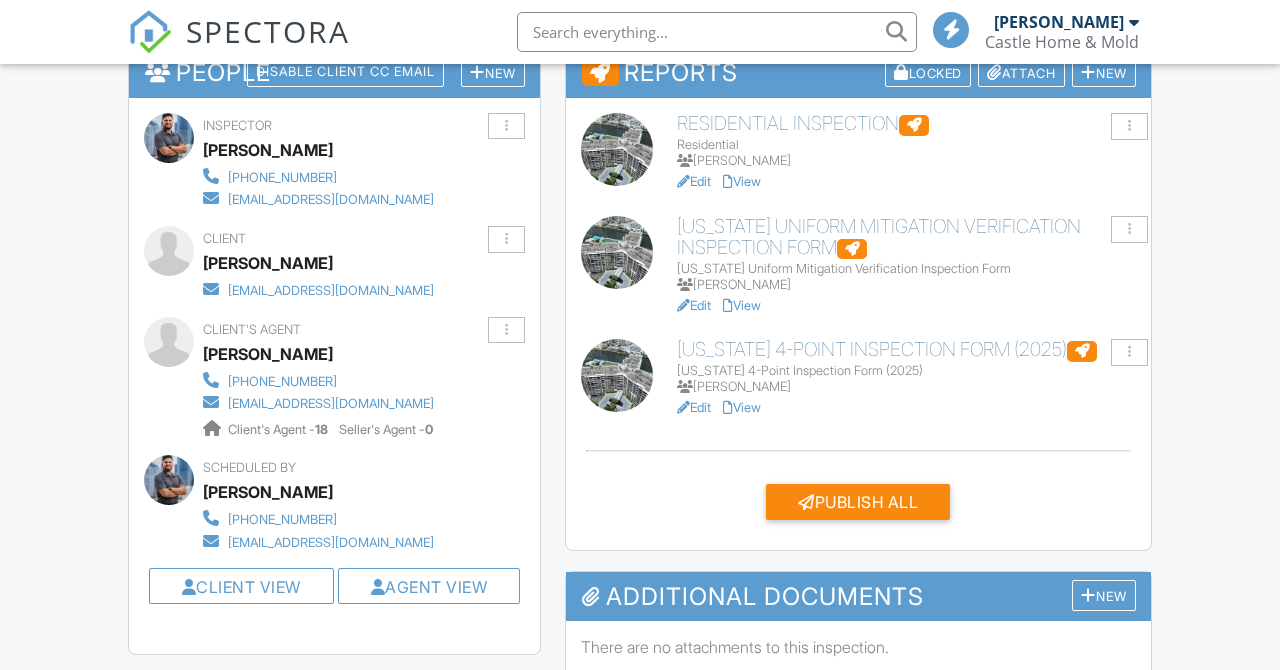 scroll, scrollTop: 72, scrollLeft: 0, axis: vertical 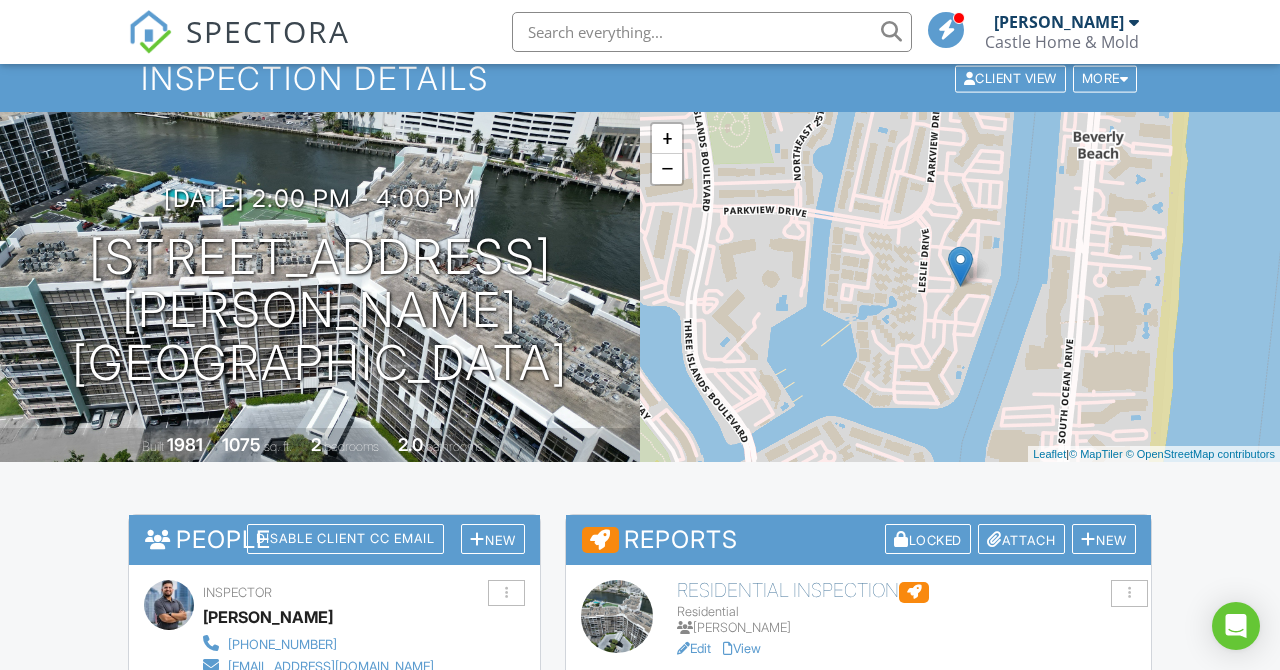 drag, startPoint x: 57, startPoint y: 266, endPoint x: 371, endPoint y: 417, distance: 348.42072 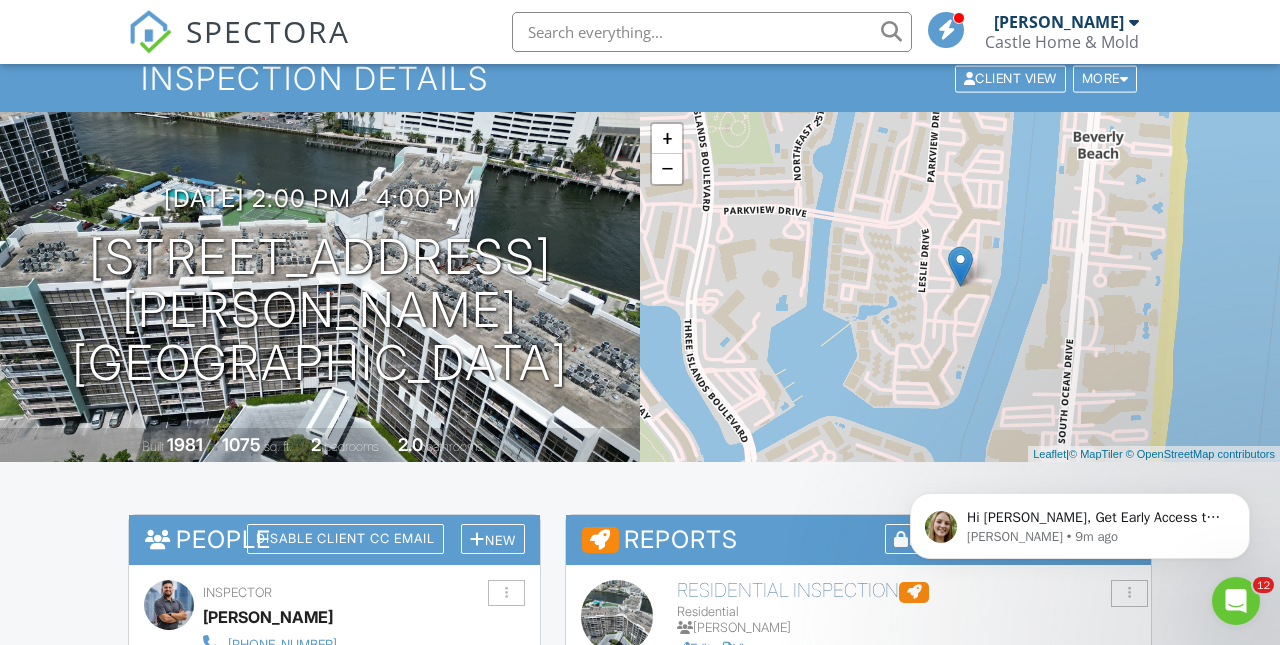 scroll, scrollTop: 0, scrollLeft: 0, axis: both 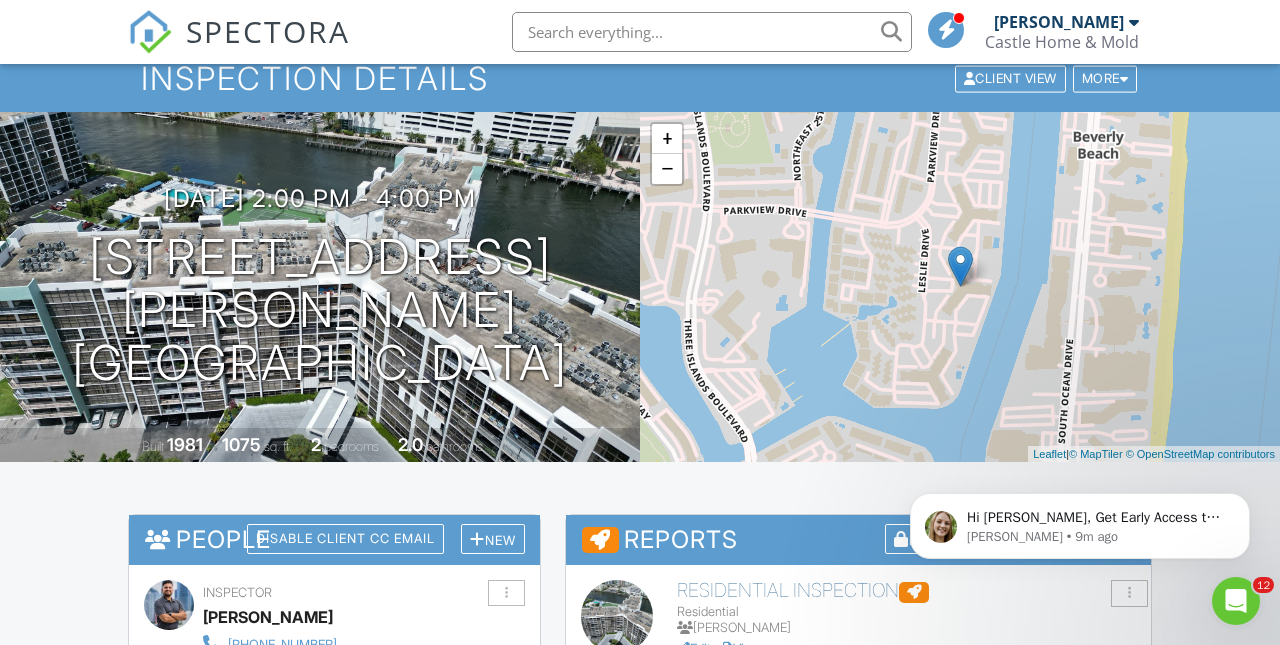 click on "Hi Victor, Get Early Access to New Report Writing Features &amp; Updates Want to be the first to try Spectora’s latest updates? Join our early access group and be the first to use new features before they’re released. Features and updates coming soon that you will get early access to include: Update: The upgraded Rapid Fire Camera, New: Photo preview before adding images to a report, New: The .5 camera lens Megan • 9m ago" at bounding box center [1080, 521] 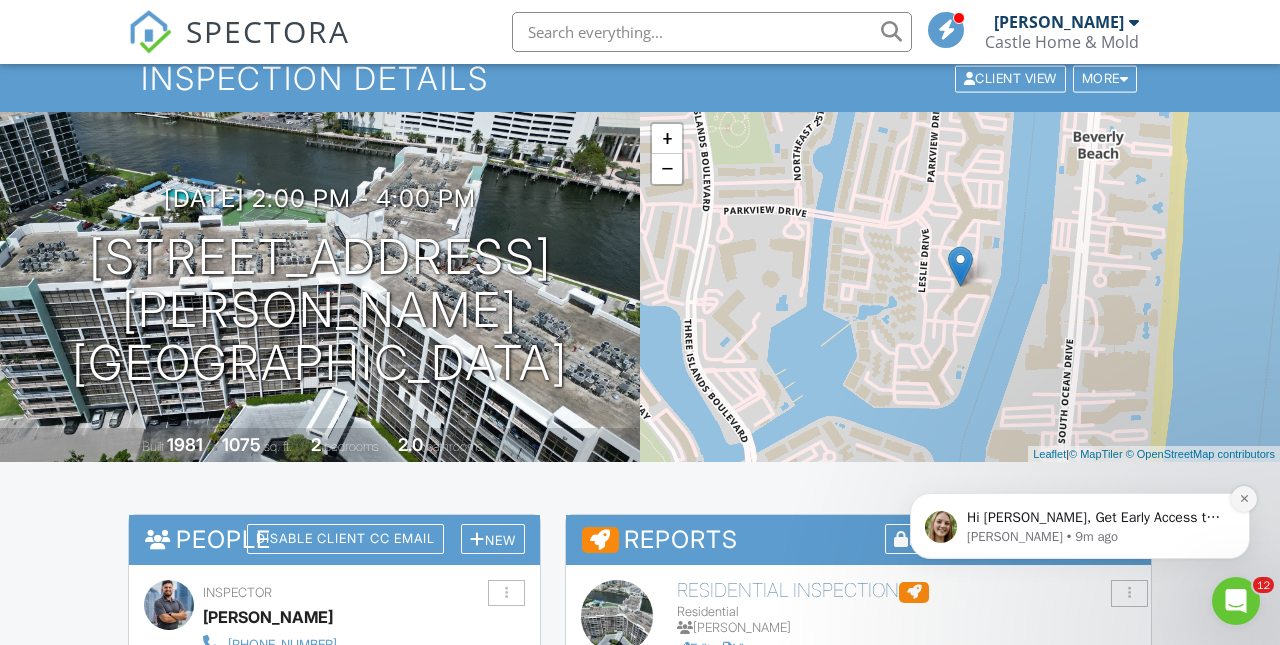 click 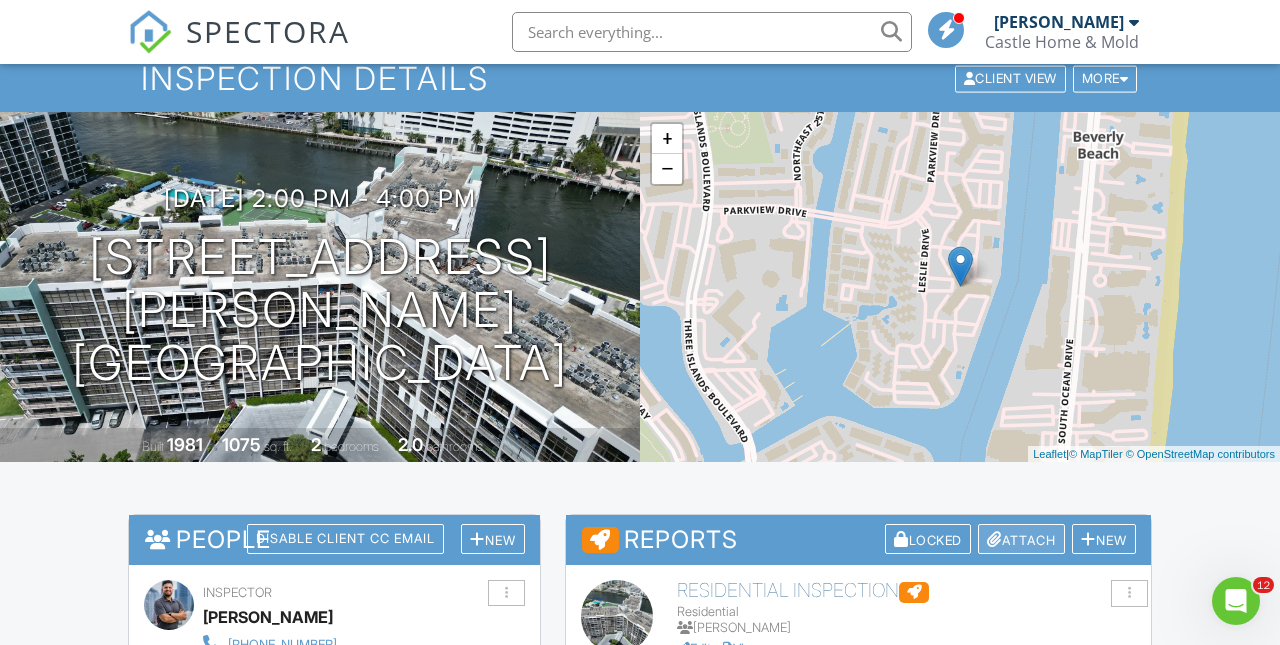 click on "Attach" at bounding box center [1021, 539] 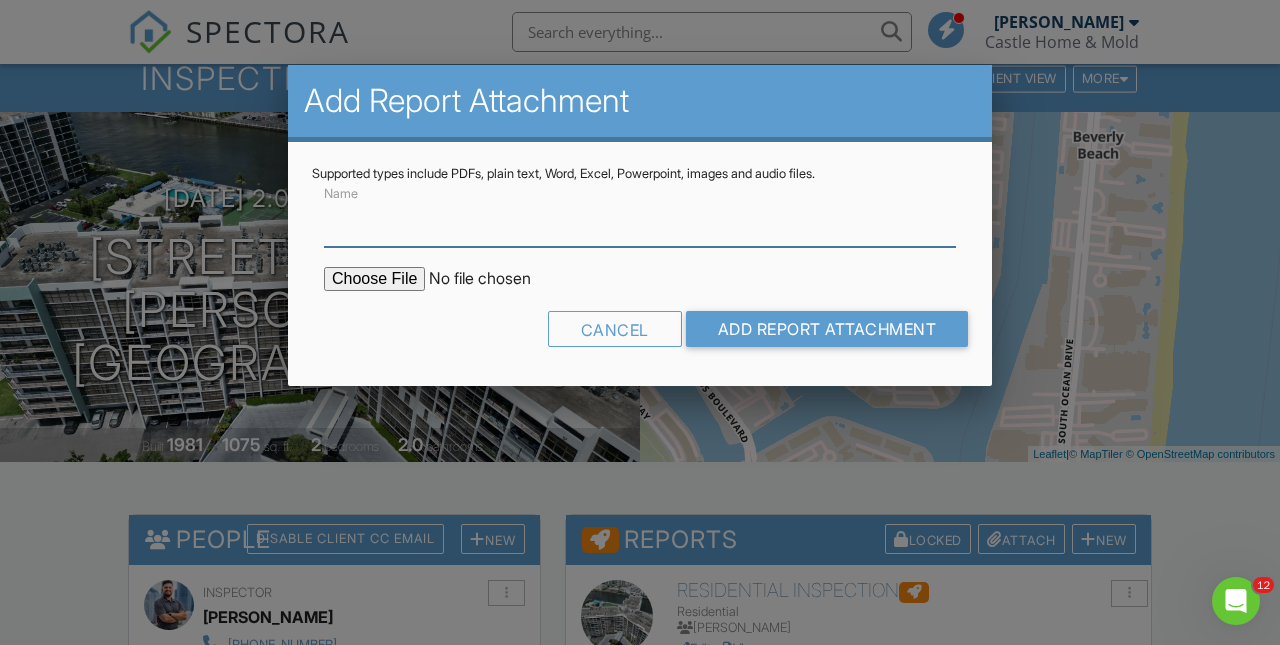 click on "Name" at bounding box center [640, 222] 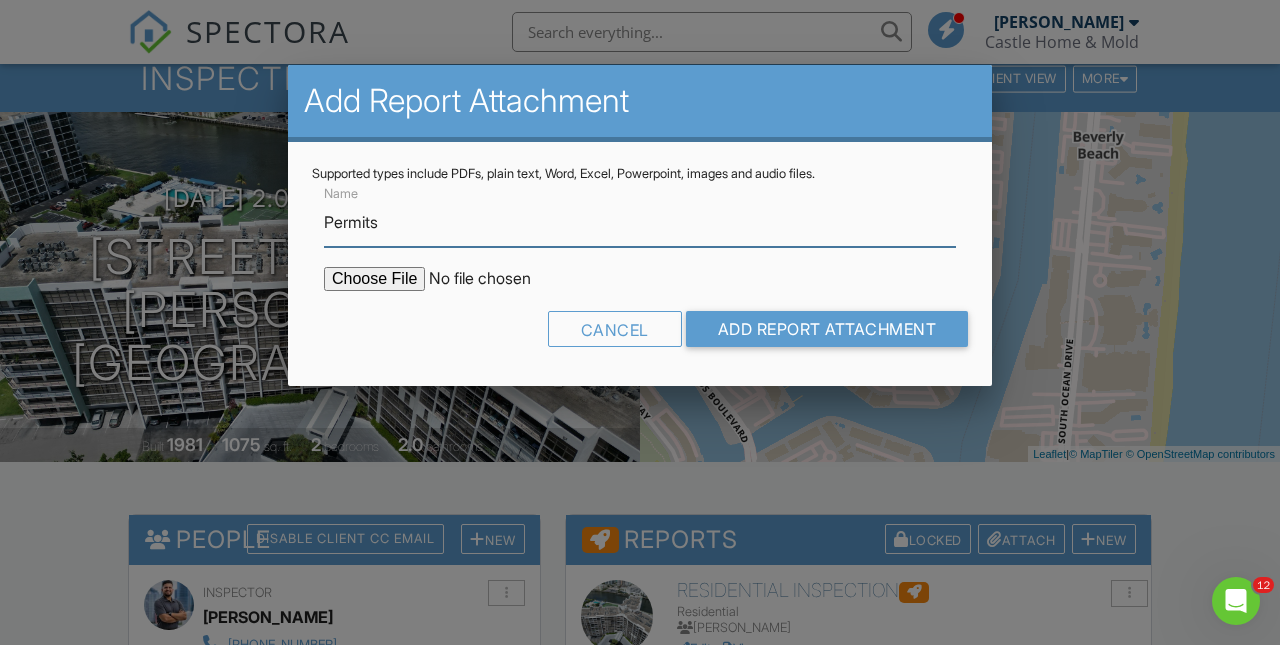 type on "Permits" 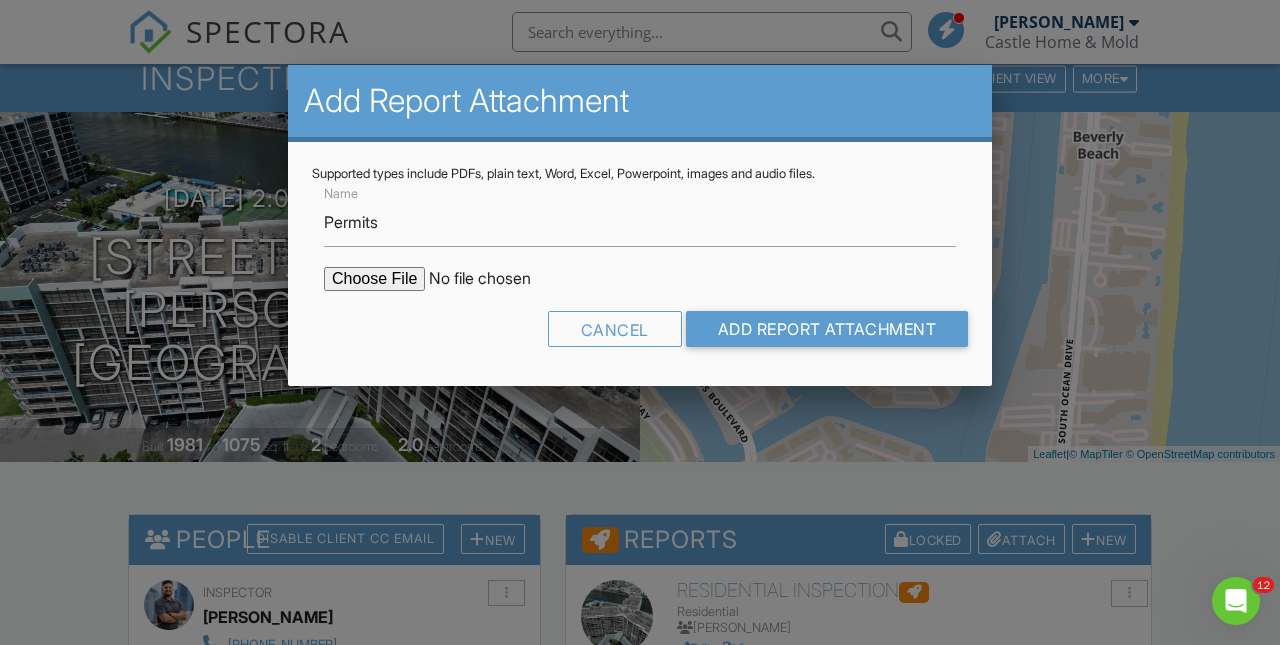 click at bounding box center [494, 279] 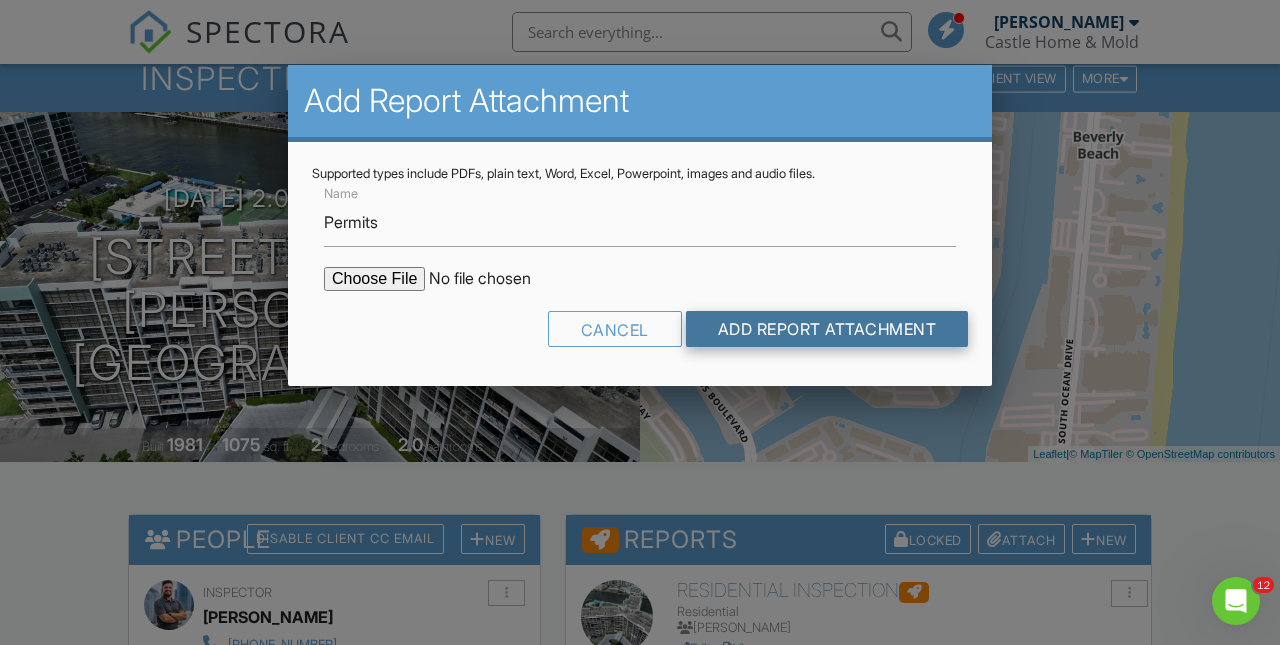 click on "Add Report Attachment" at bounding box center (827, 329) 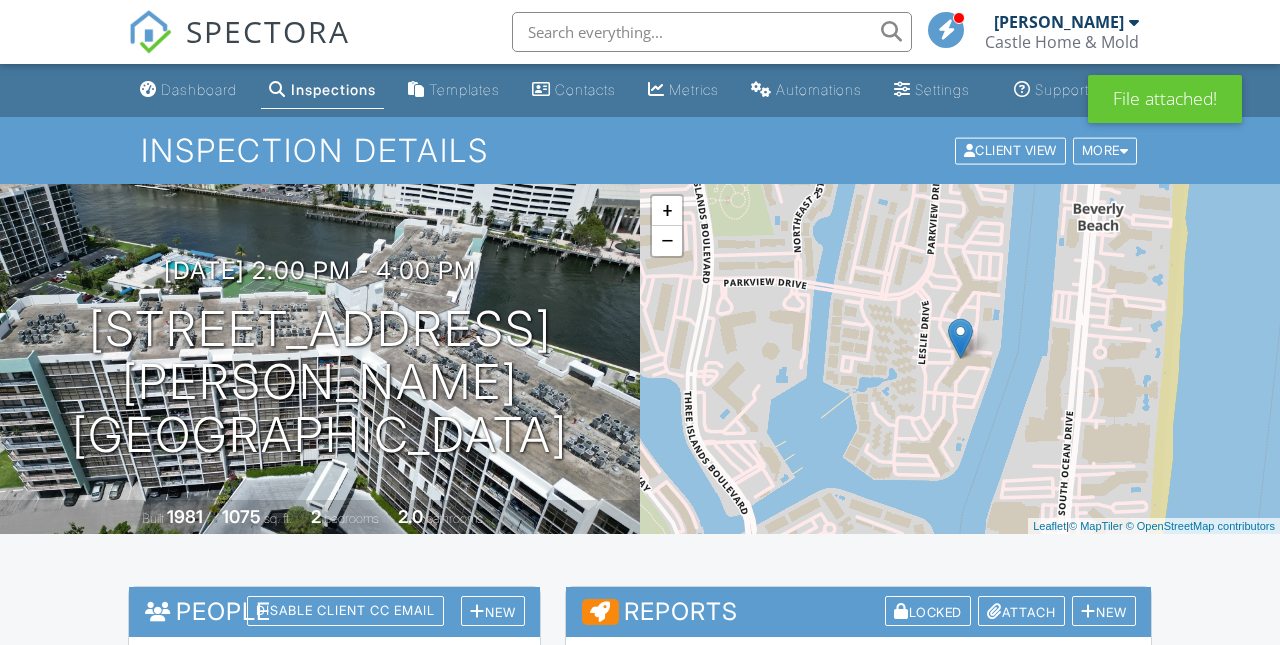 click on "BuildFaxReport_20250711110541908969-N6ZT51-752359155.pdf" at bounding box center (906, 1011) 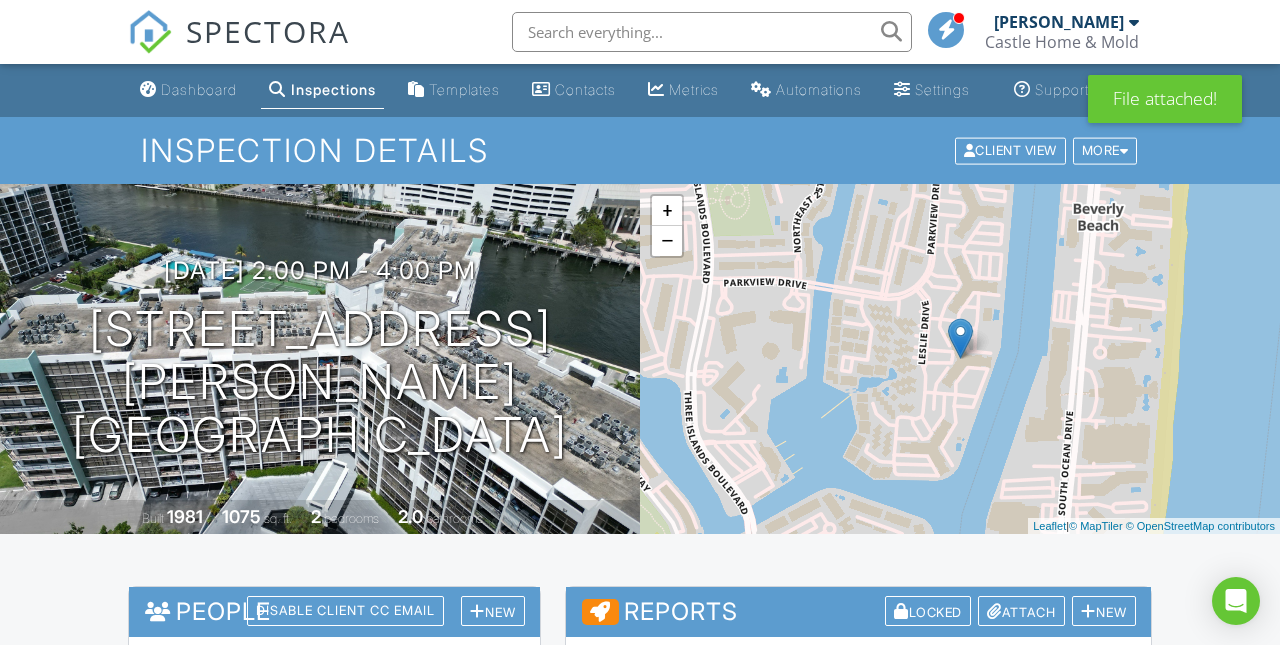 scroll, scrollTop: 606, scrollLeft: 0, axis: vertical 